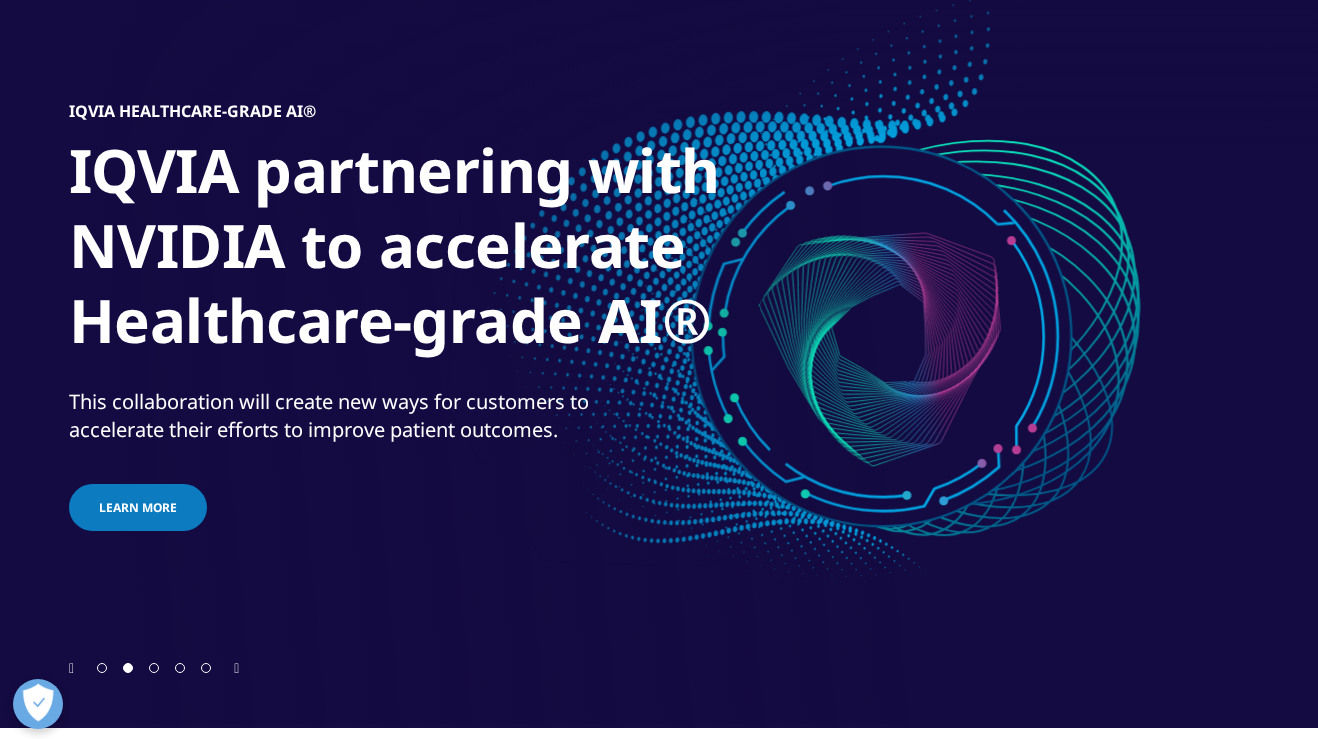 scroll, scrollTop: 161, scrollLeft: 0, axis: vertical 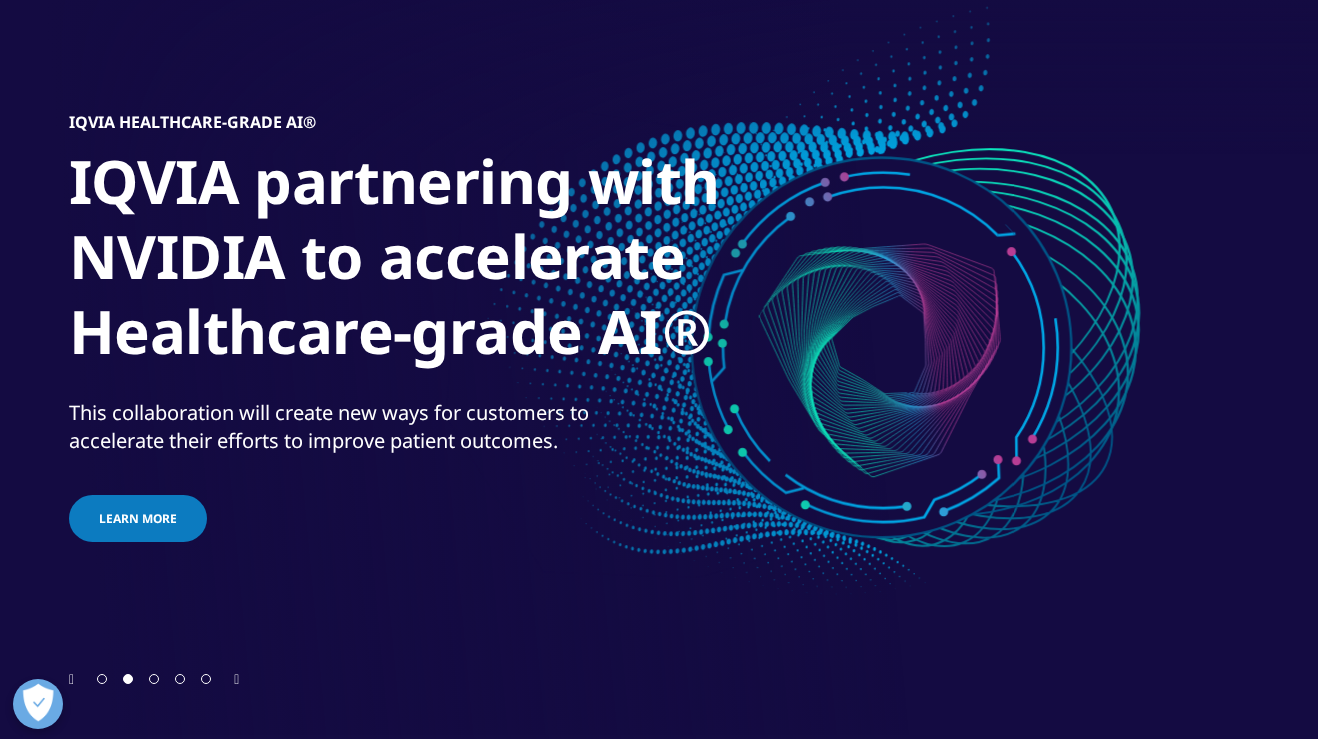 click at bounding box center (102, 679) 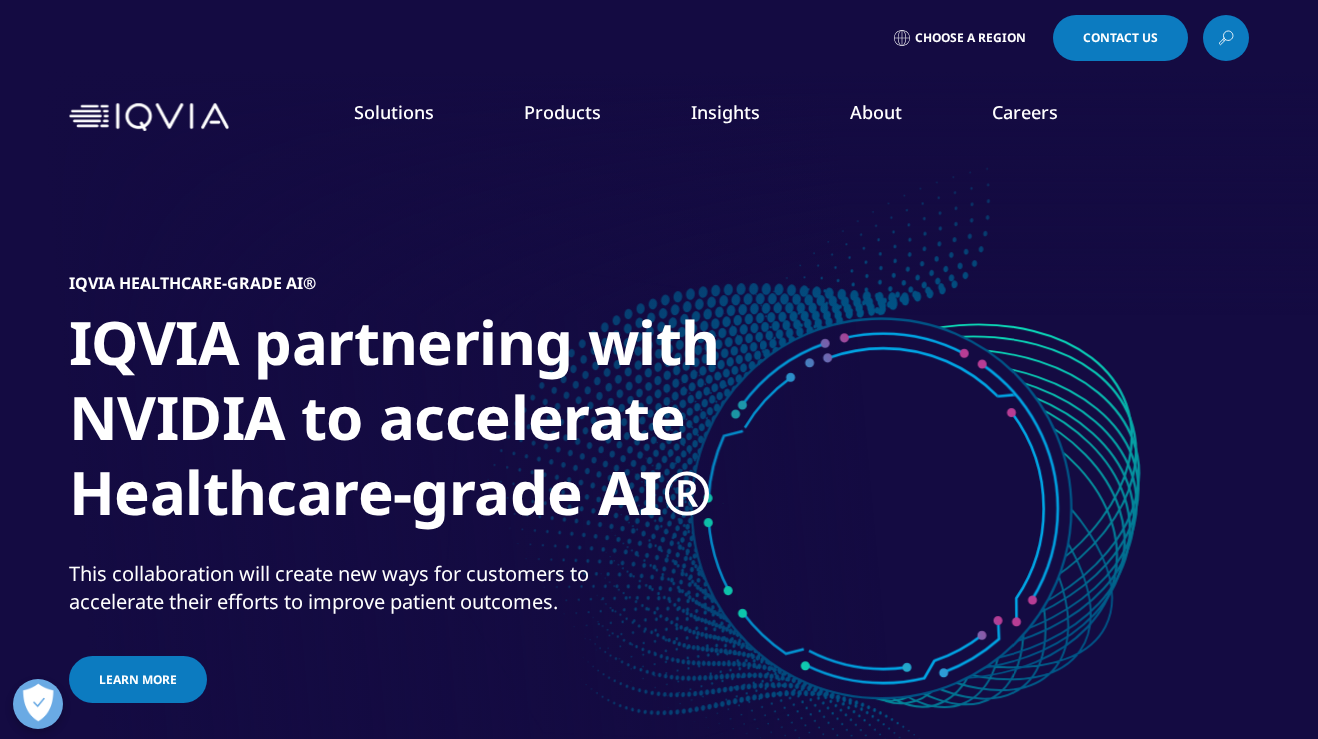 scroll, scrollTop: 161, scrollLeft: 0, axis: vertical 